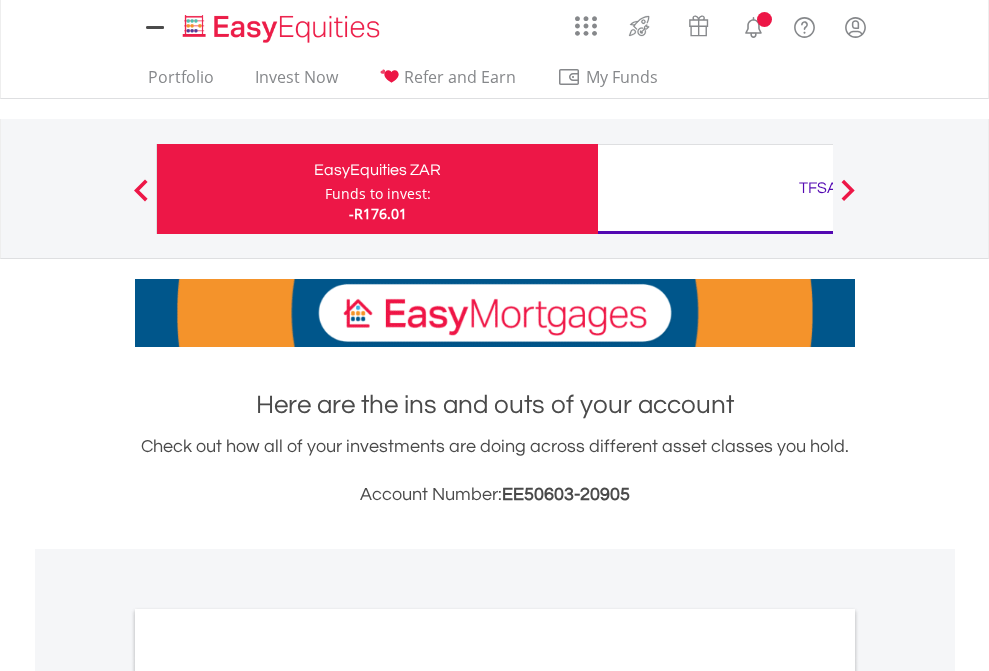 scroll, scrollTop: 0, scrollLeft: 0, axis: both 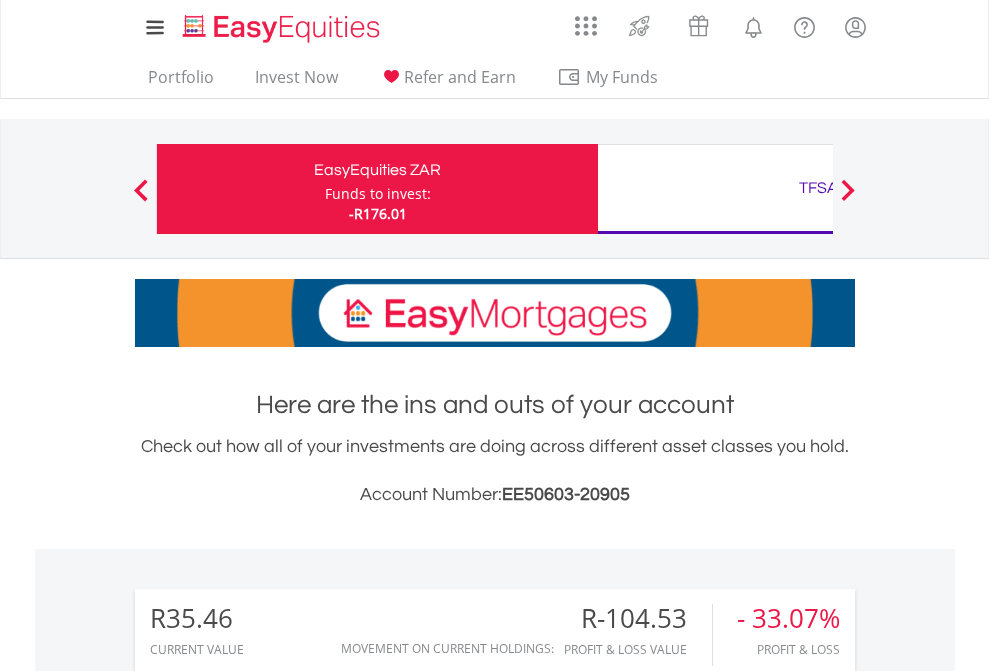click on "Funds to invest:" at bounding box center (378, 194) 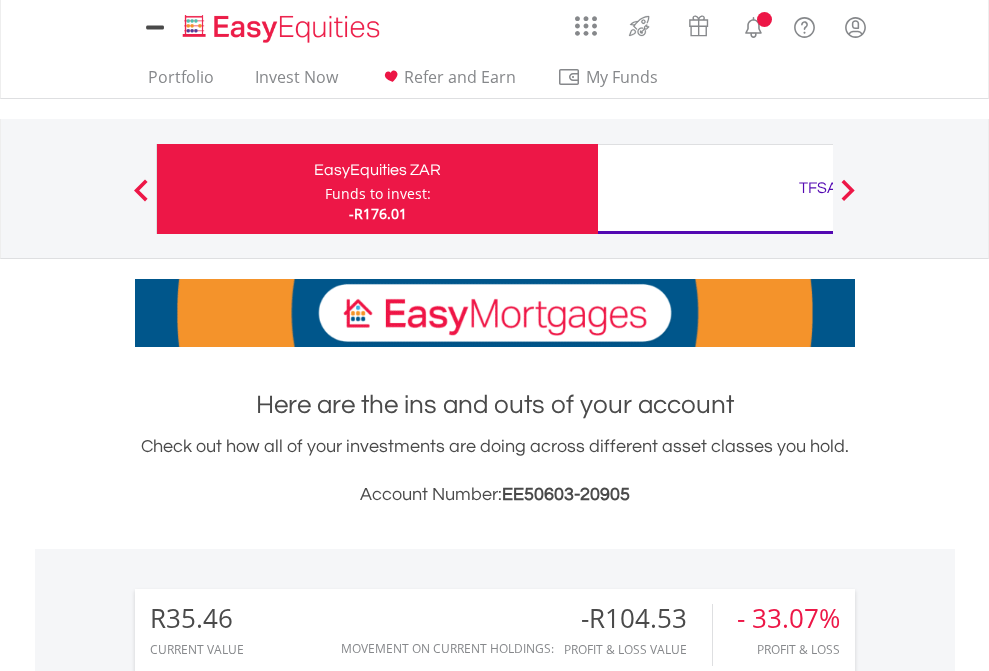scroll, scrollTop: 0, scrollLeft: 0, axis: both 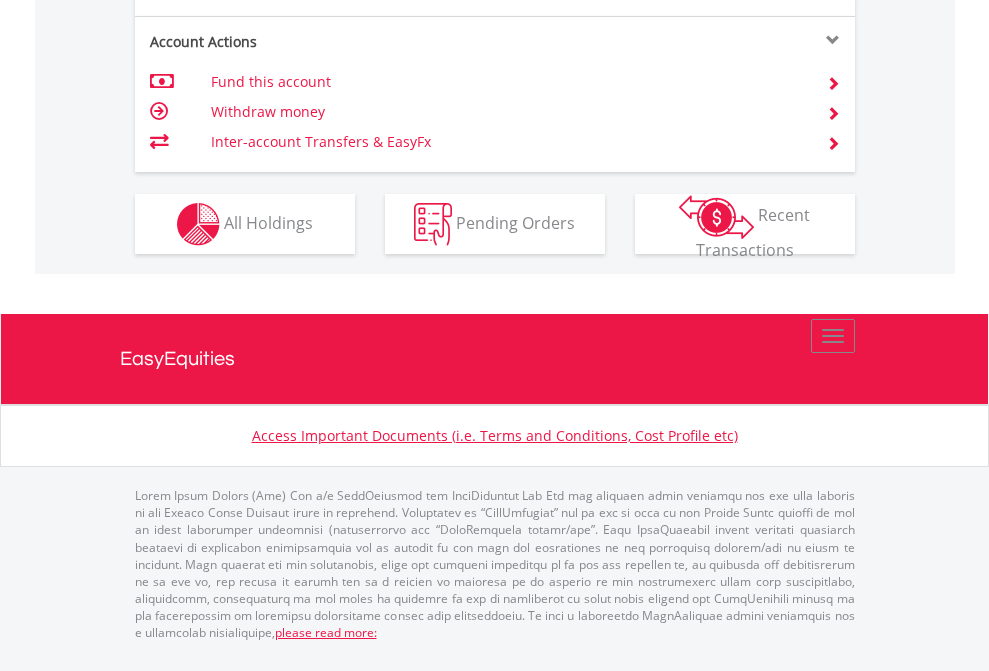click on "Investment types" at bounding box center [706, -337] 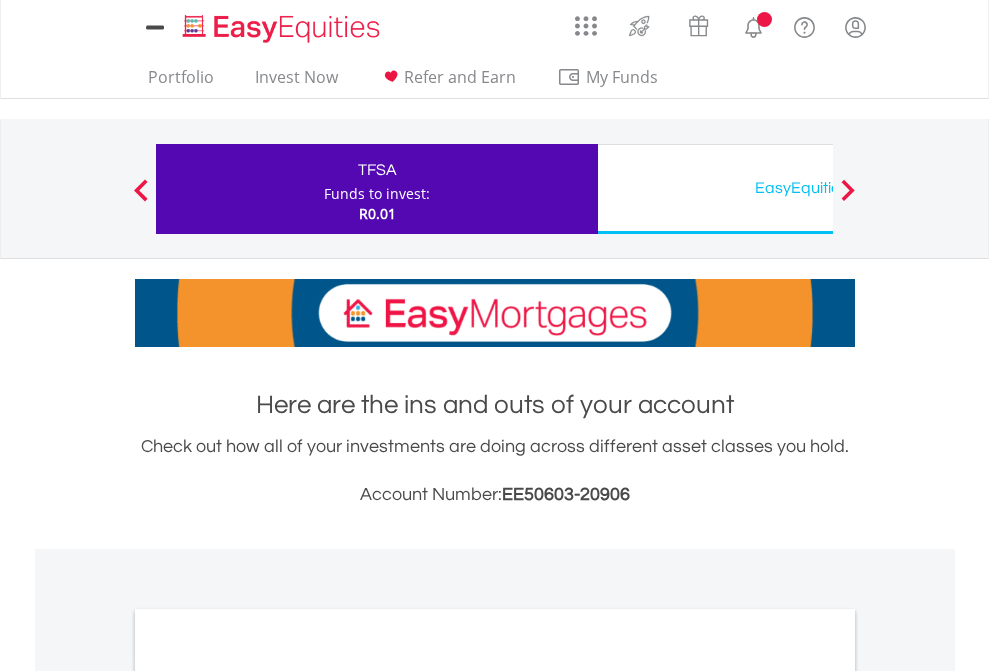 scroll, scrollTop: 0, scrollLeft: 0, axis: both 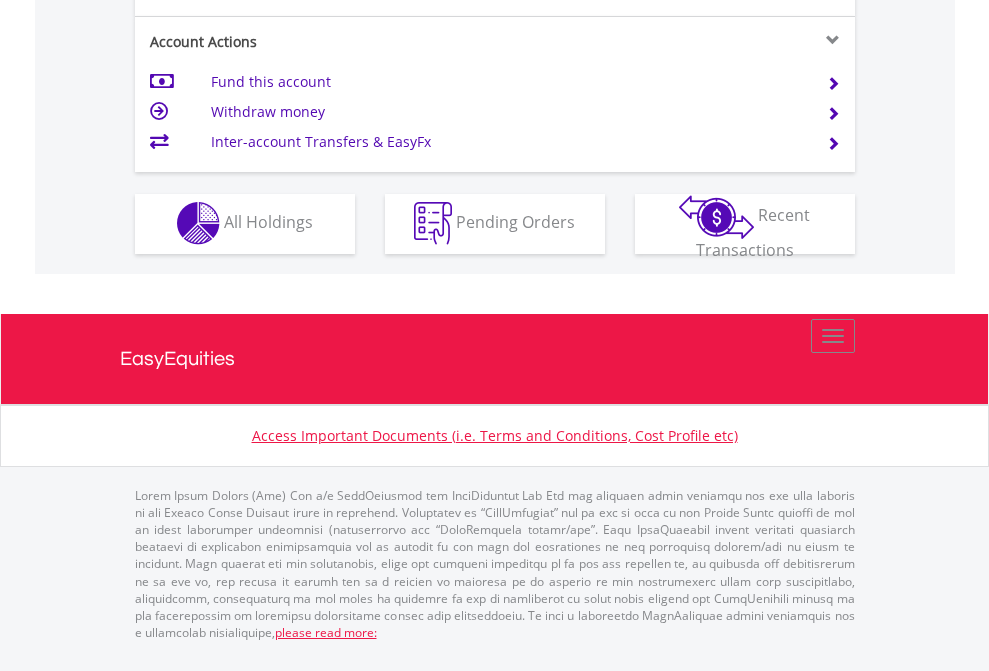 click on "Investment types" at bounding box center (706, -353) 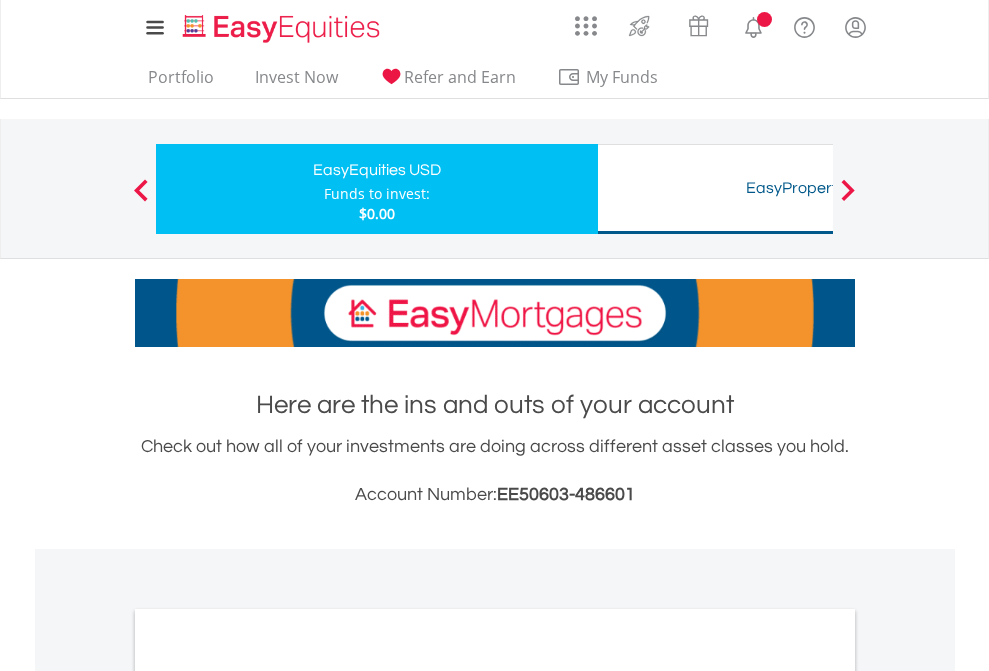 scroll, scrollTop: 0, scrollLeft: 0, axis: both 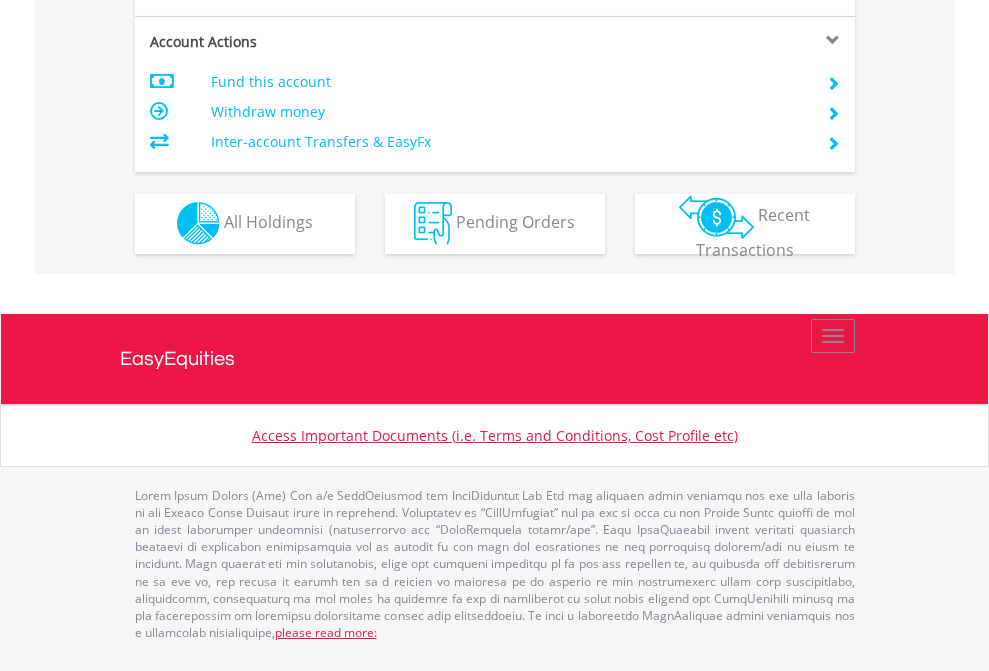 click on "Investment types" at bounding box center (706, -353) 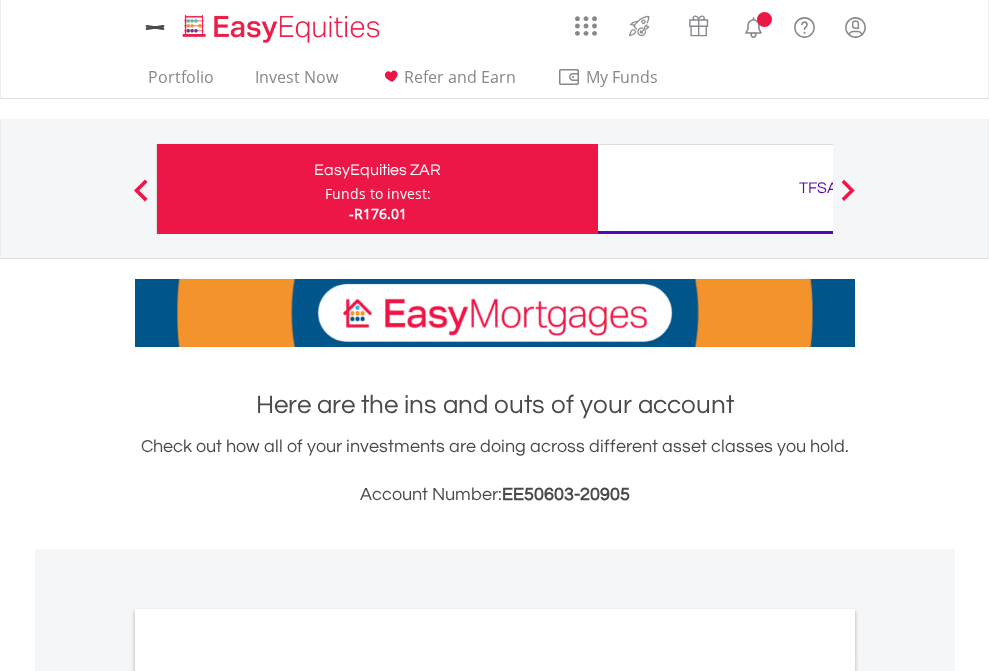 scroll, scrollTop: 0, scrollLeft: 0, axis: both 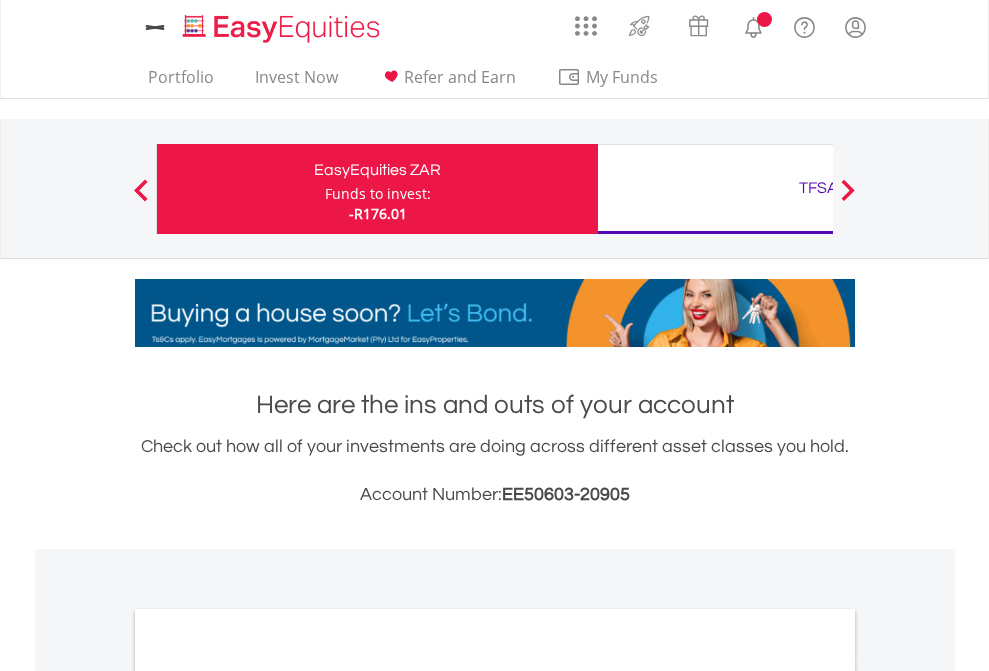 click on "All Holdings" at bounding box center (268, 1096) 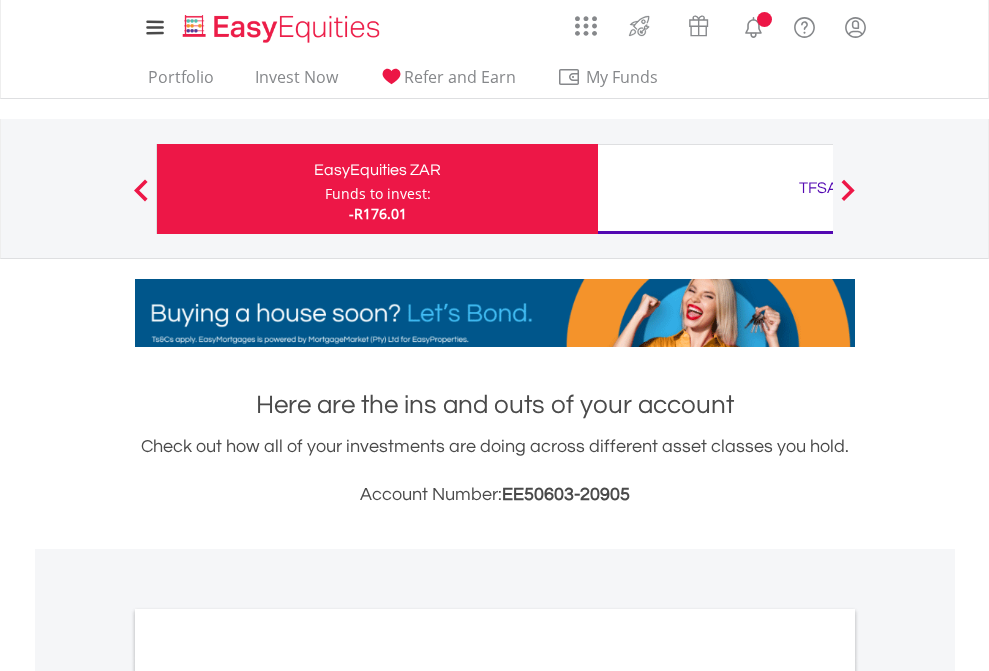 scroll, scrollTop: 1202, scrollLeft: 0, axis: vertical 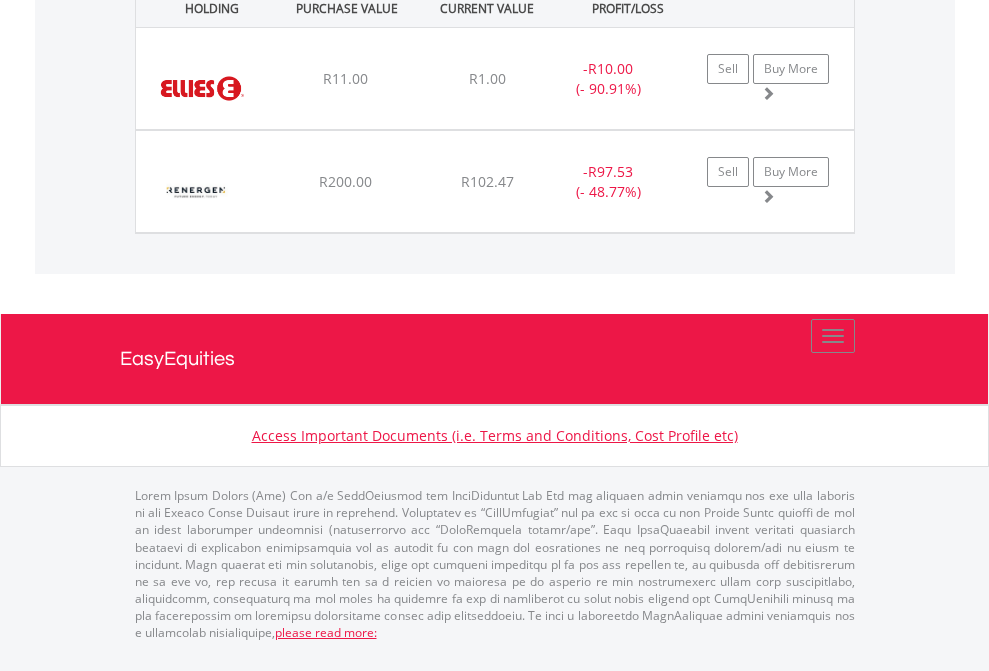 click on "TFSA" at bounding box center [818, -1071] 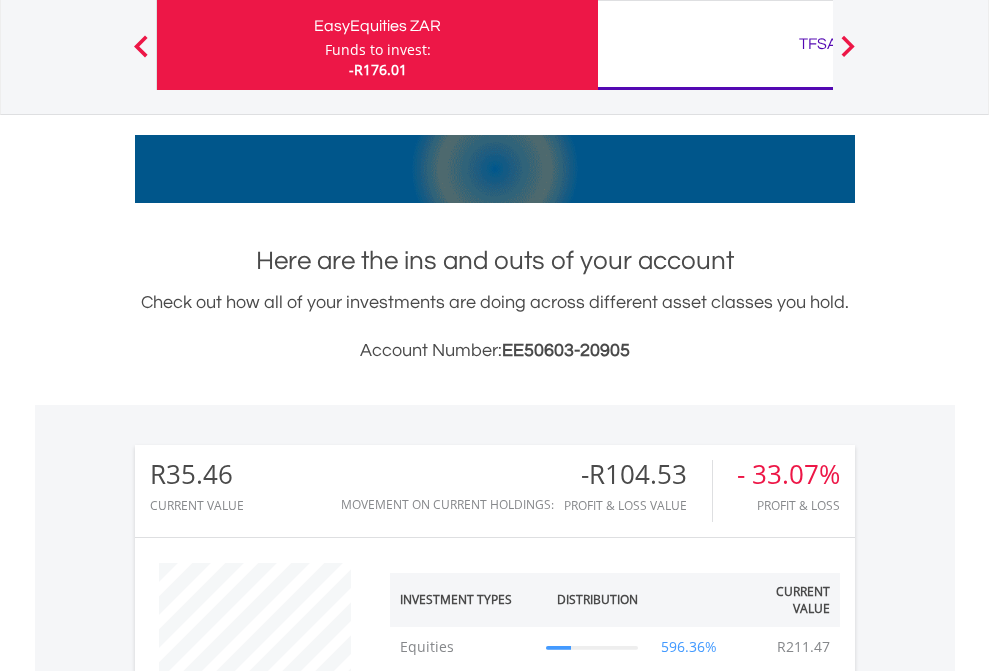 scroll, scrollTop: 999808, scrollLeft: 999687, axis: both 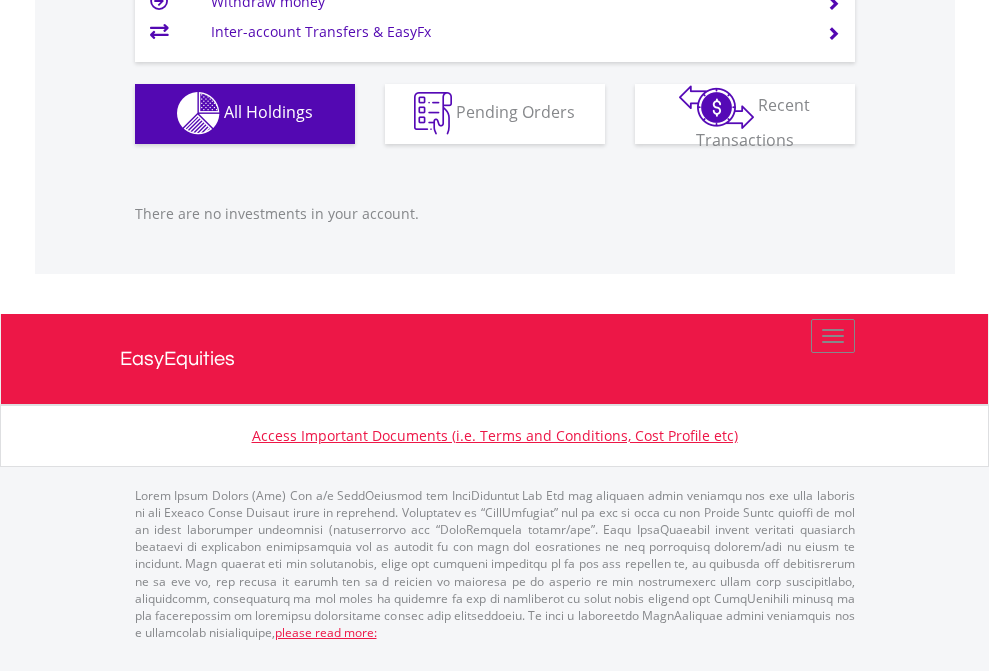 click on "EasyEquities USD" at bounding box center [818, -1142] 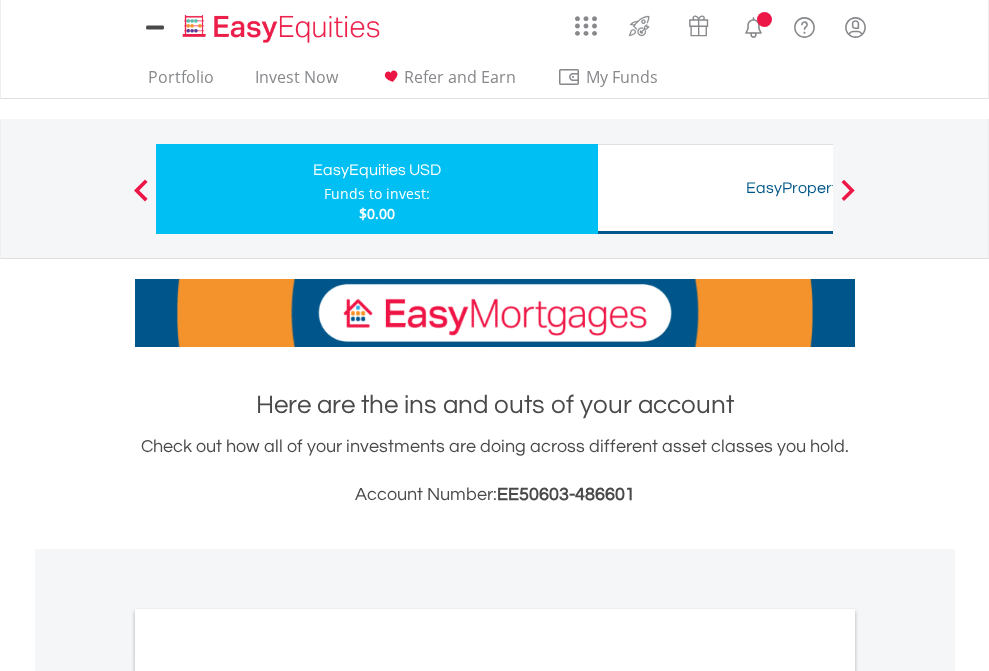 scroll, scrollTop: 0, scrollLeft: 0, axis: both 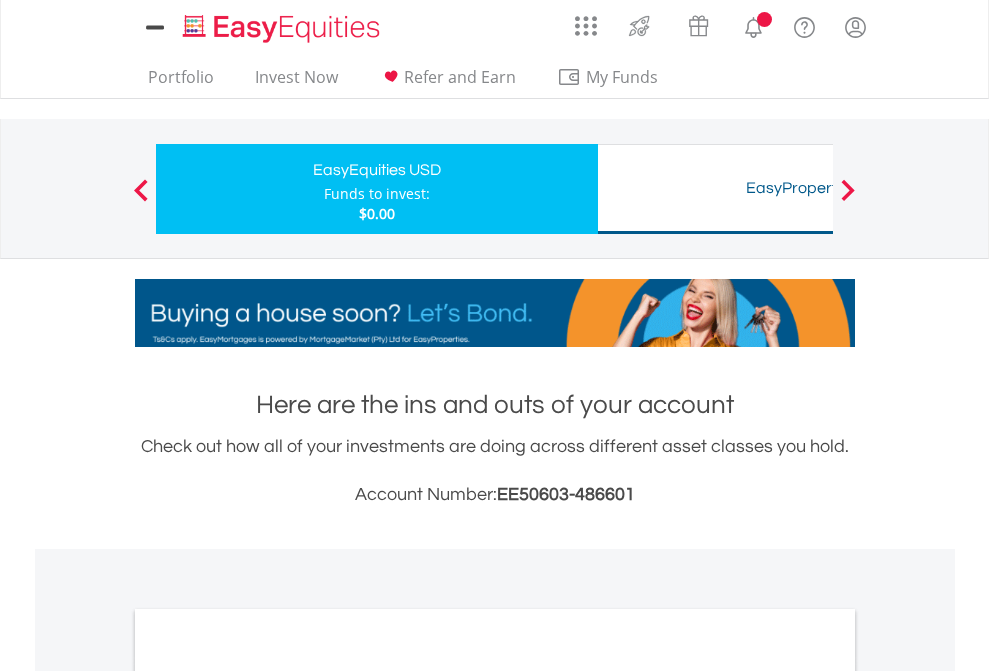 click on "All Holdings" at bounding box center [268, 1096] 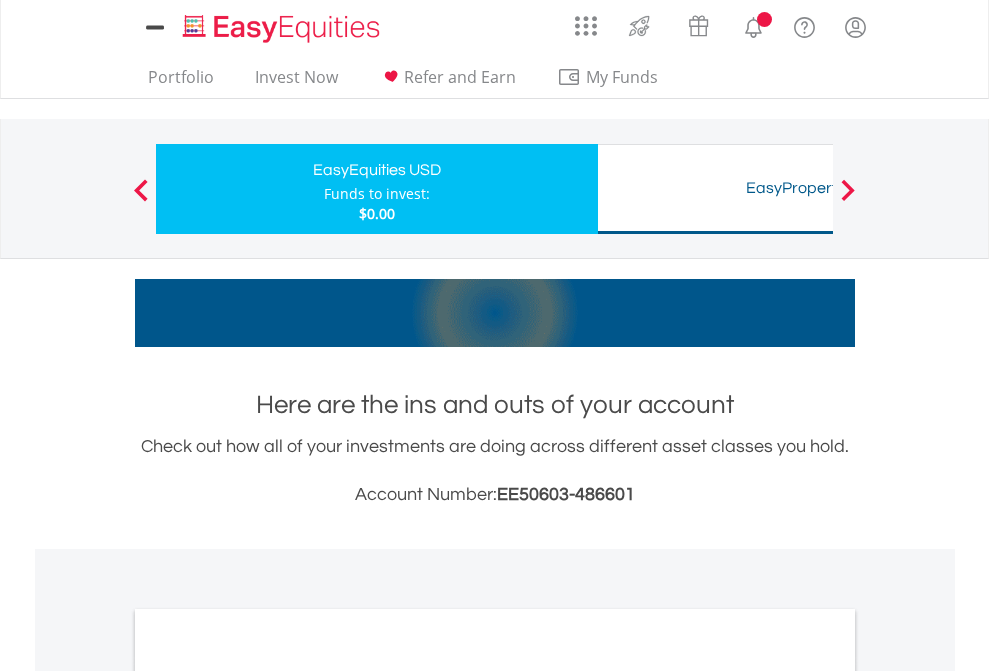 scroll, scrollTop: 1202, scrollLeft: 0, axis: vertical 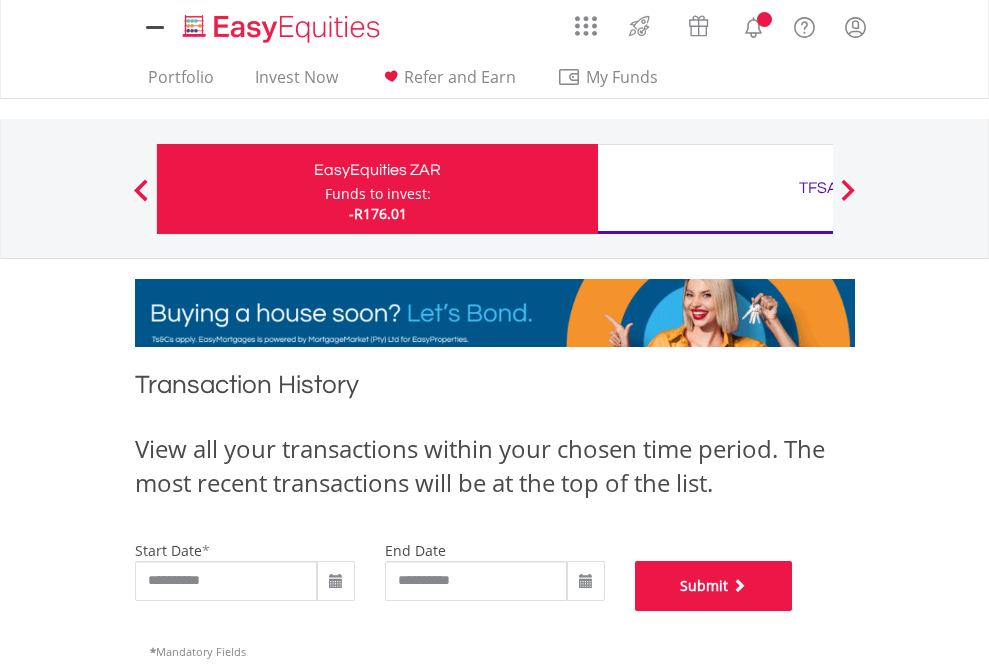 click on "Submit" at bounding box center [714, 586] 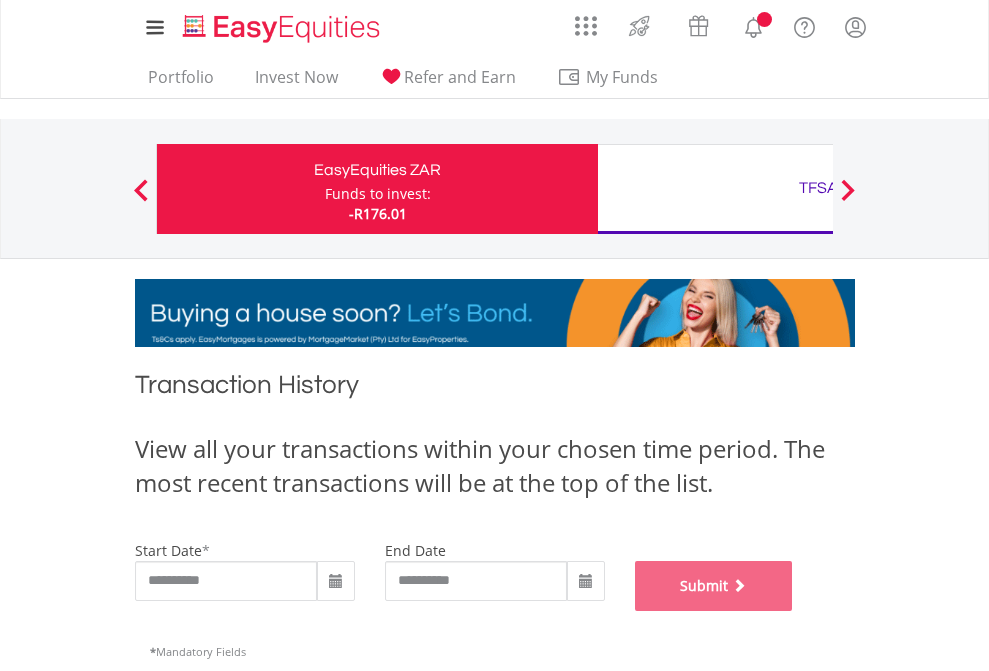 scroll, scrollTop: 811, scrollLeft: 0, axis: vertical 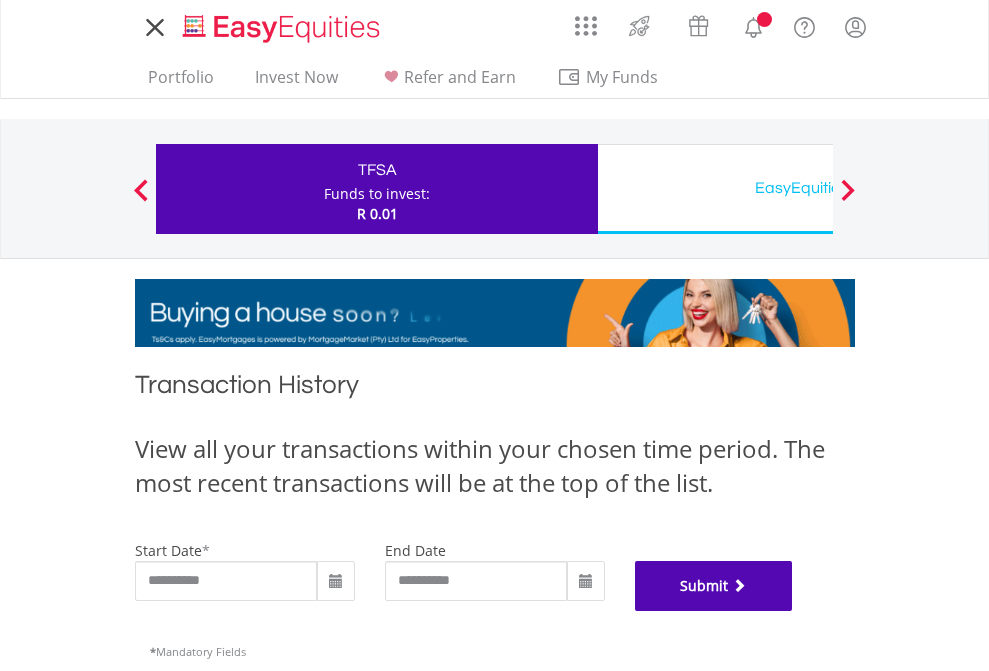 click on "Submit" at bounding box center [714, 586] 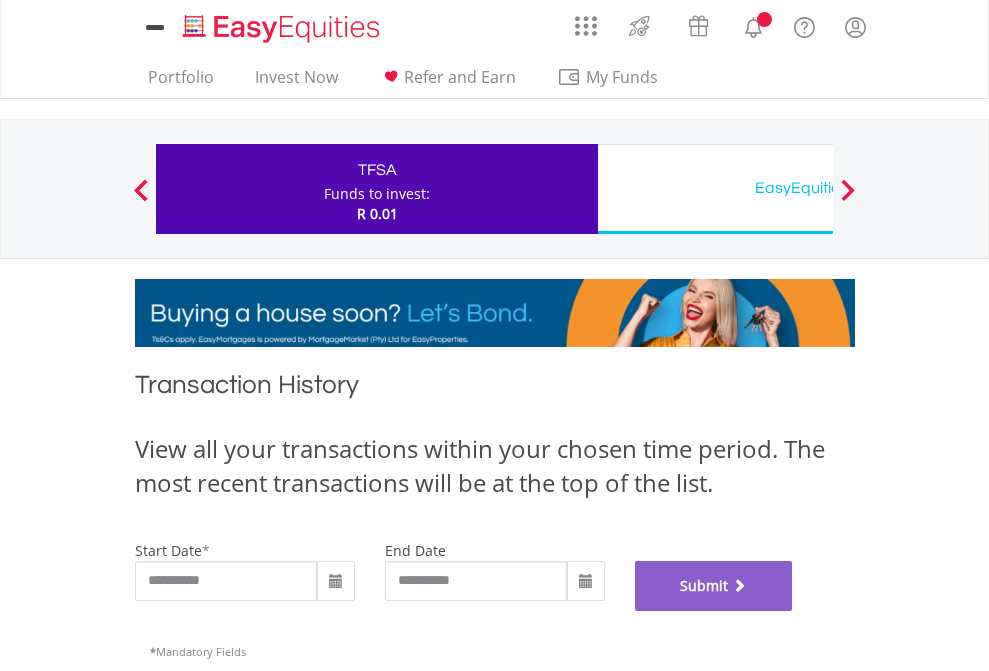 scroll, scrollTop: 811, scrollLeft: 0, axis: vertical 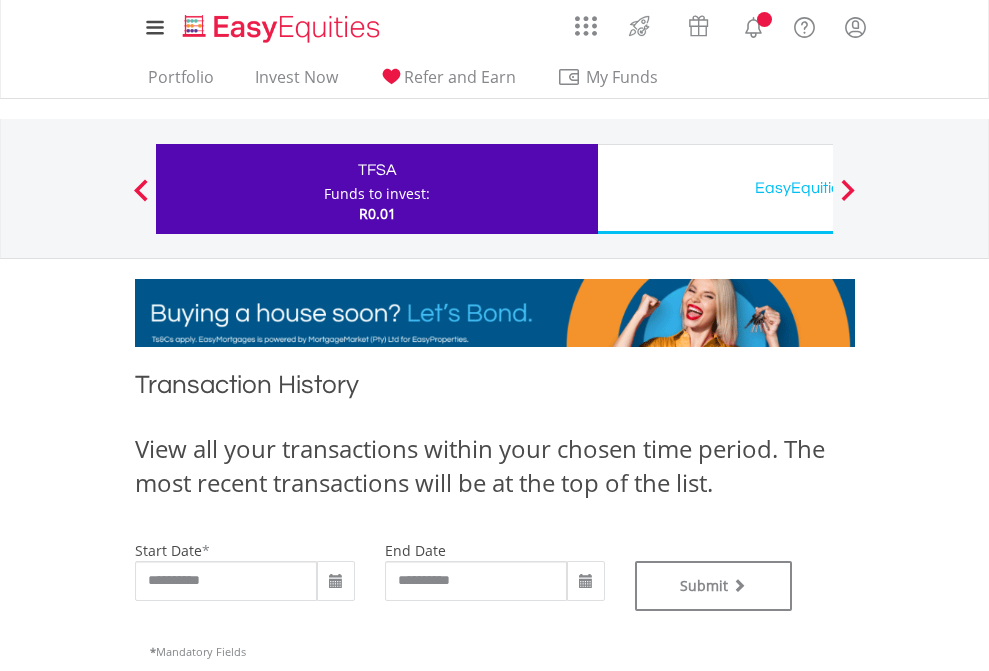 click on "EasyEquities USD" at bounding box center (818, 188) 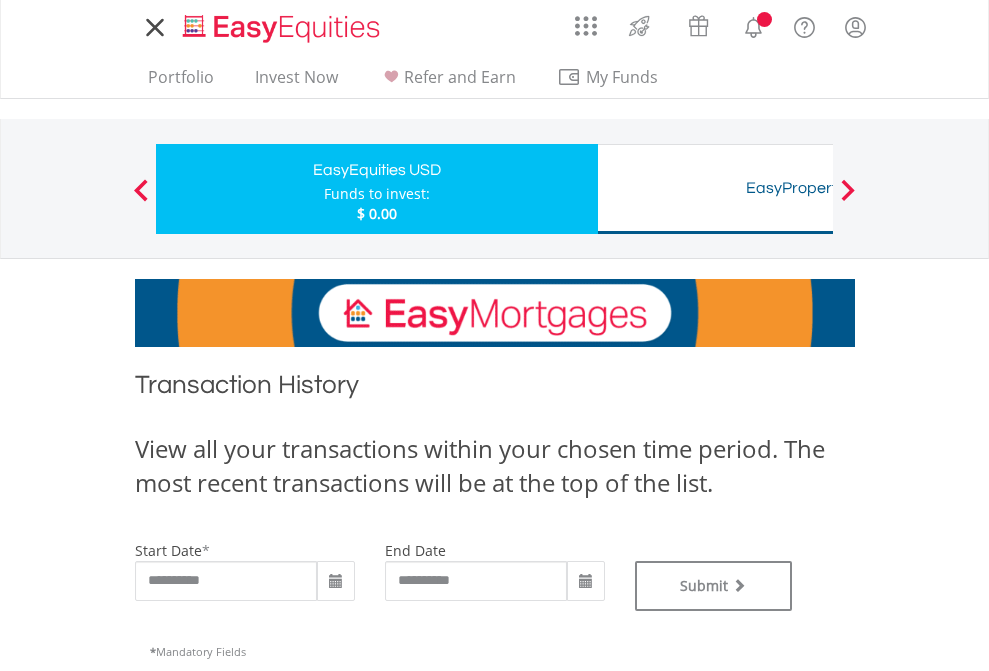 scroll, scrollTop: 0, scrollLeft: 0, axis: both 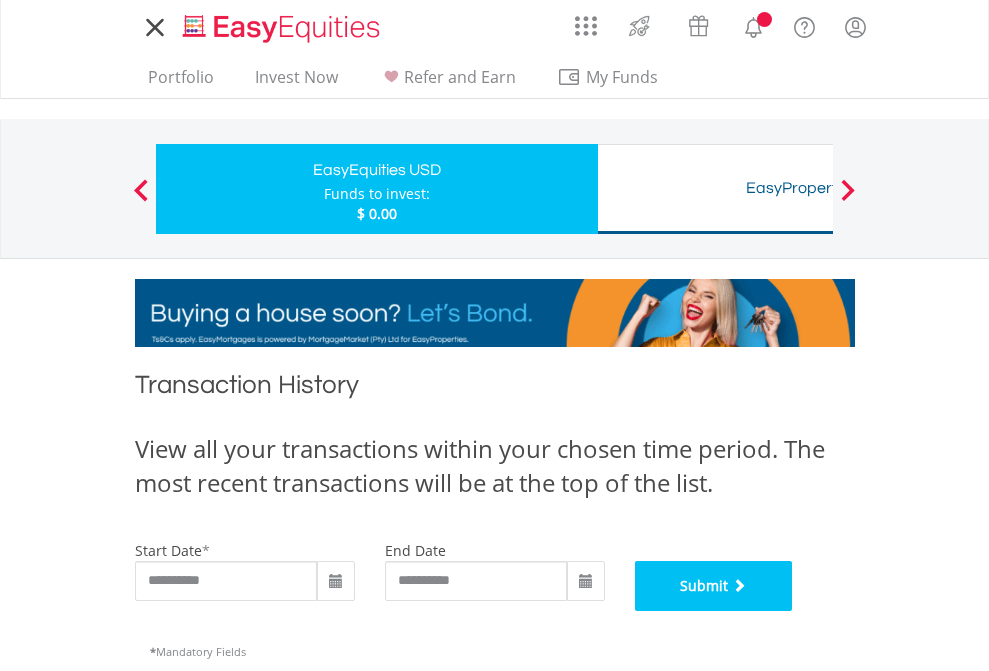 click on "Submit" at bounding box center (714, 586) 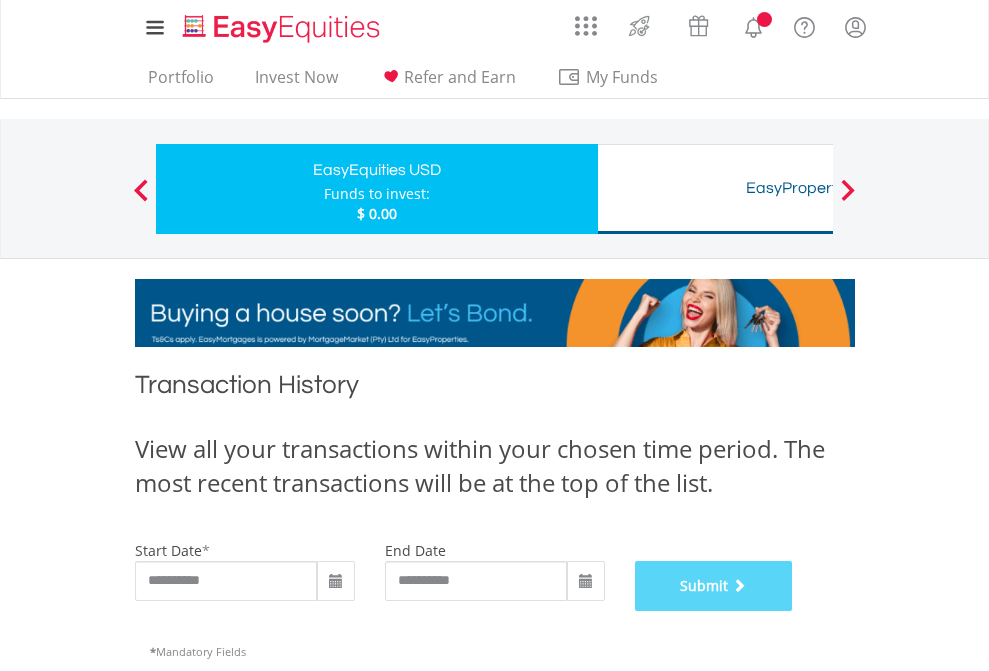 scroll, scrollTop: 811, scrollLeft: 0, axis: vertical 